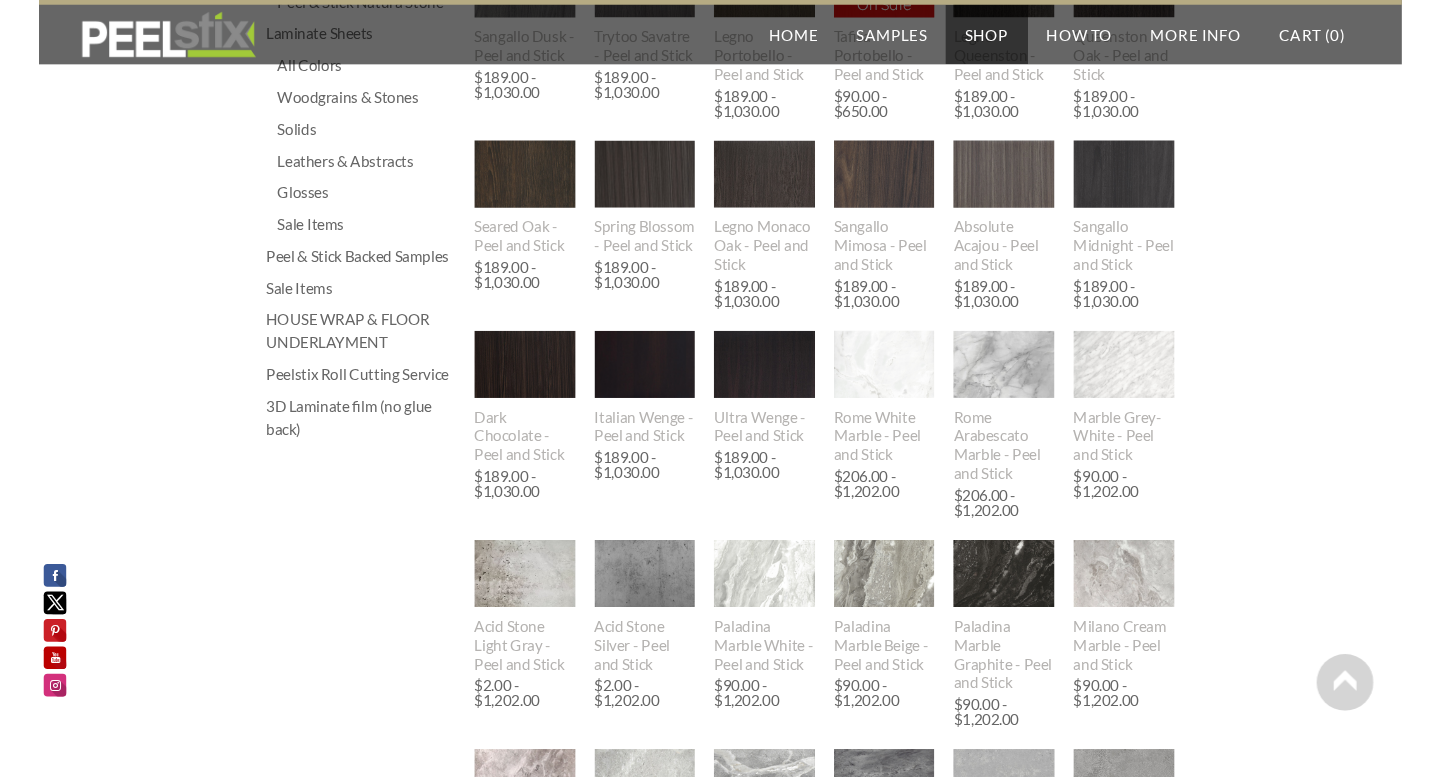 scroll, scrollTop: 512, scrollLeft: 0, axis: vertical 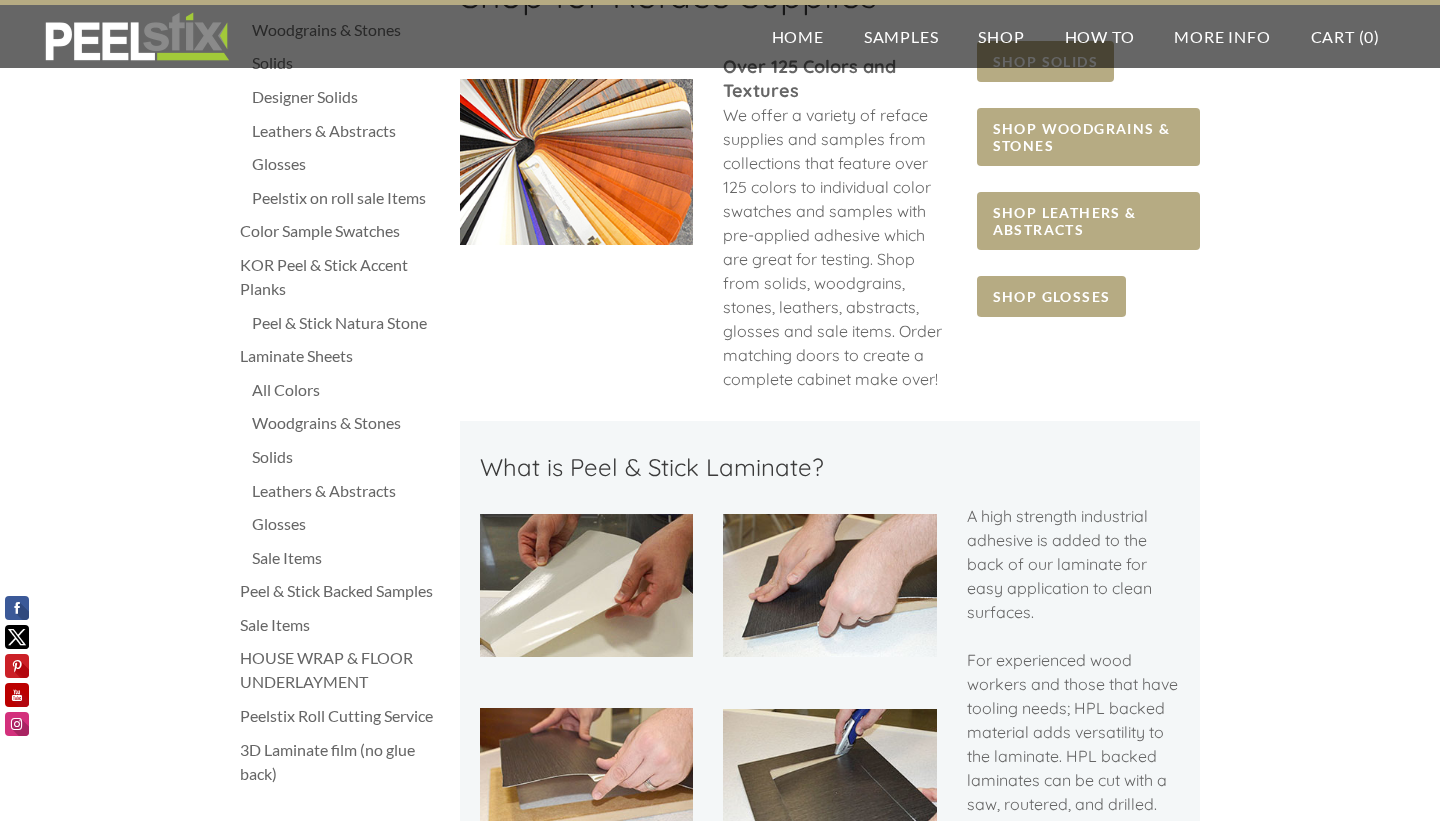 click on "Woodgrains & Stones" at bounding box center [346, 423] 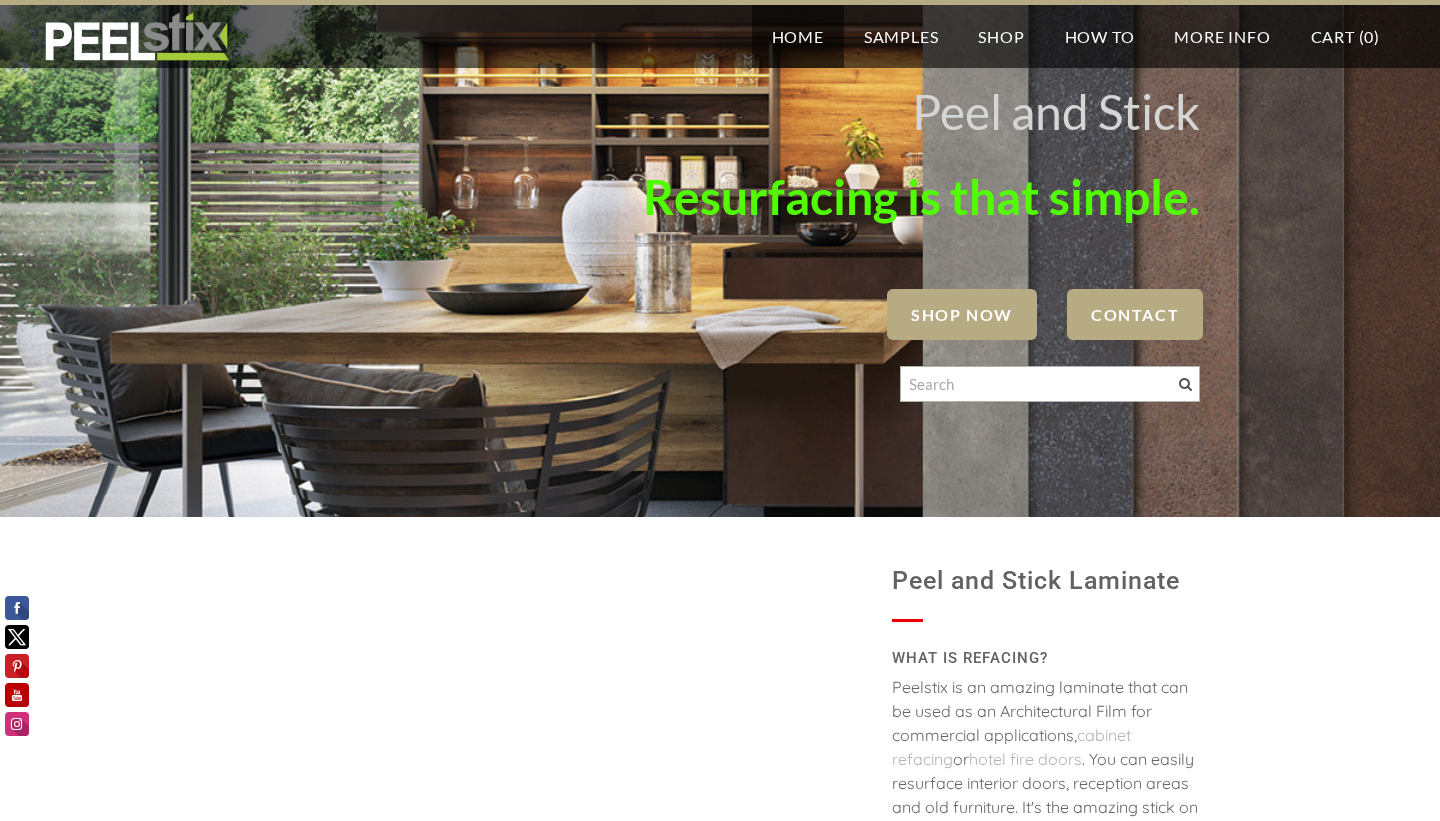 scroll, scrollTop: 0, scrollLeft: 0, axis: both 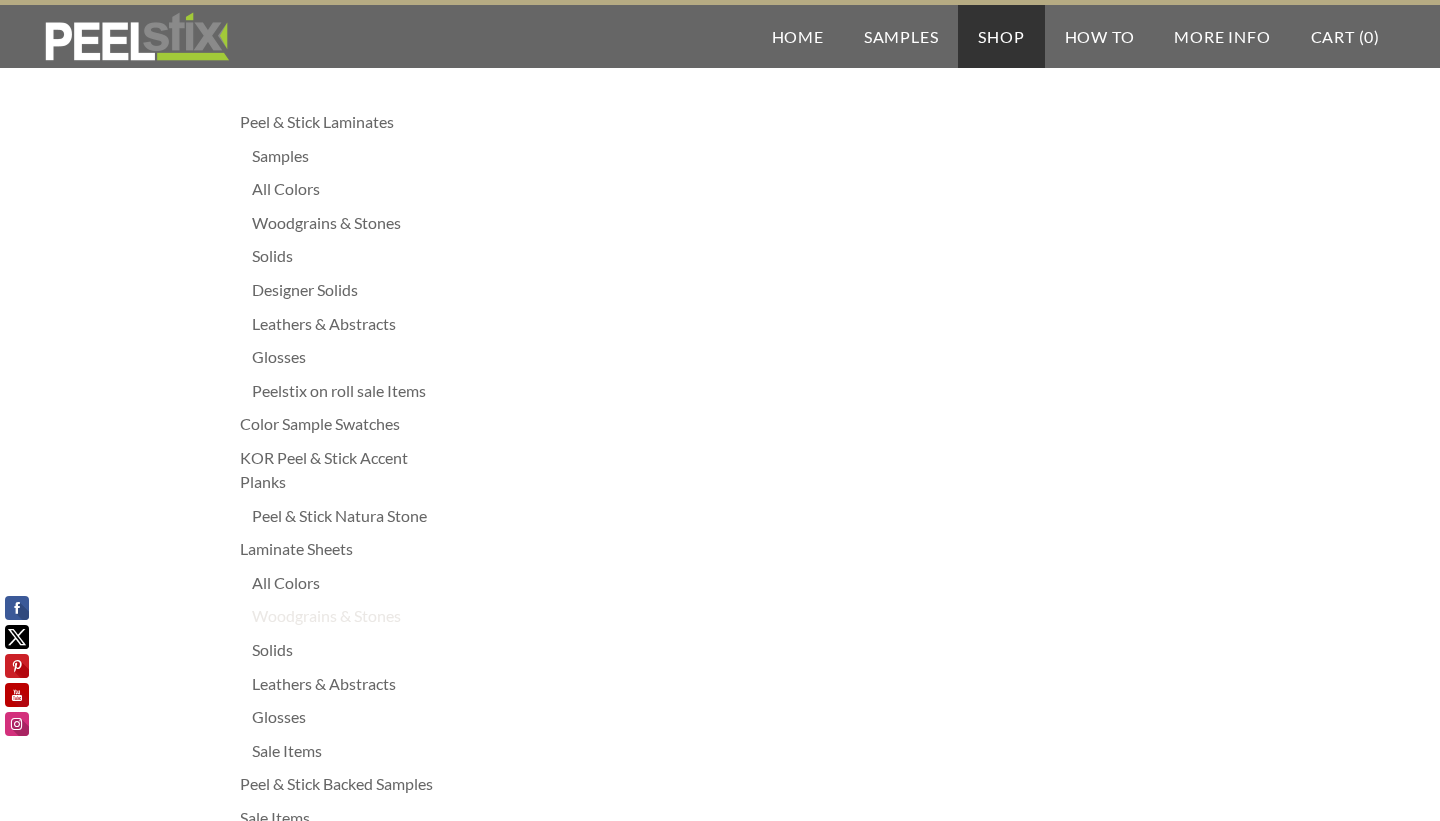 click on "Woodgrains & Stones" at bounding box center (346, 616) 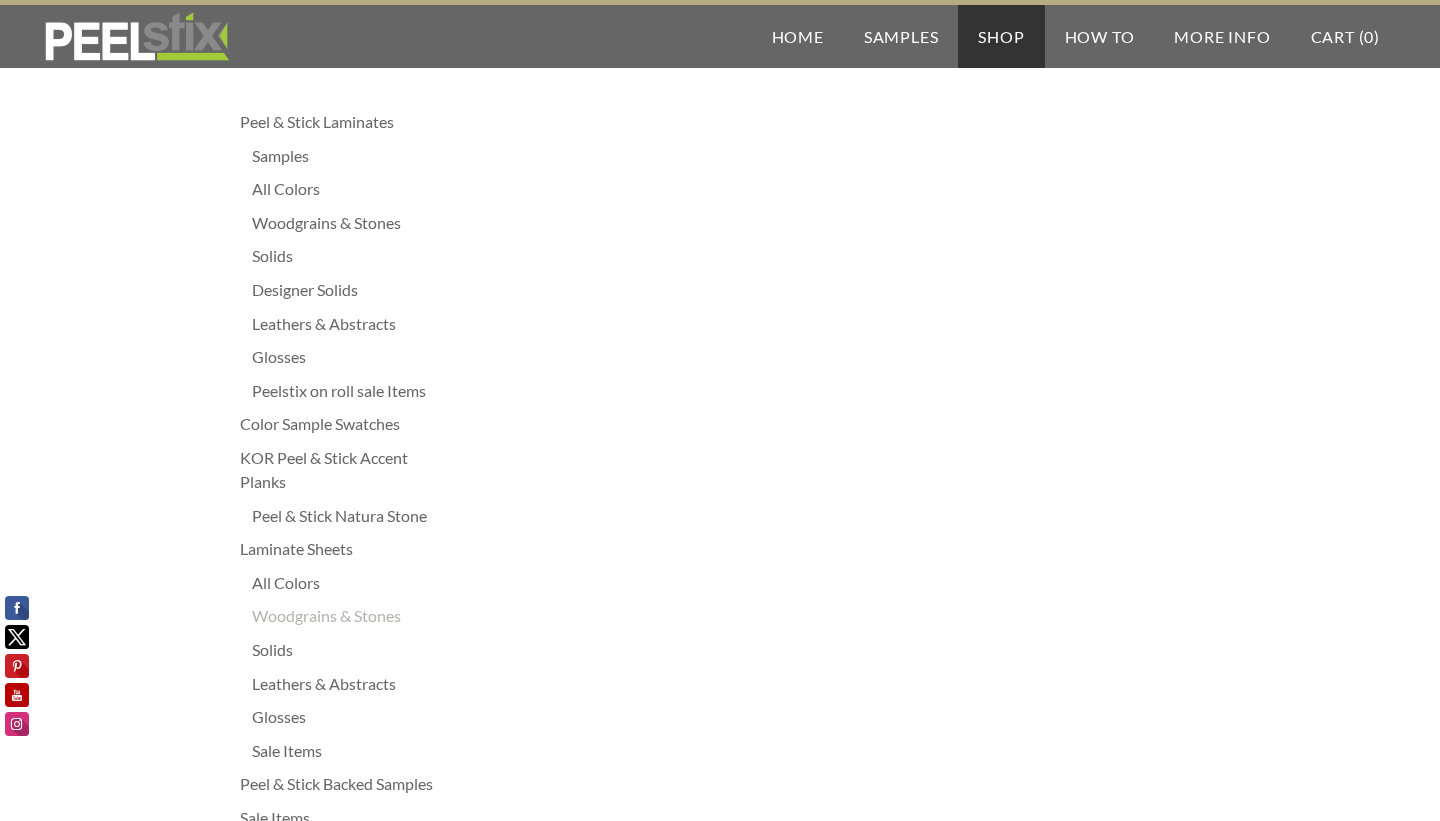 scroll, scrollTop: 0, scrollLeft: 0, axis: both 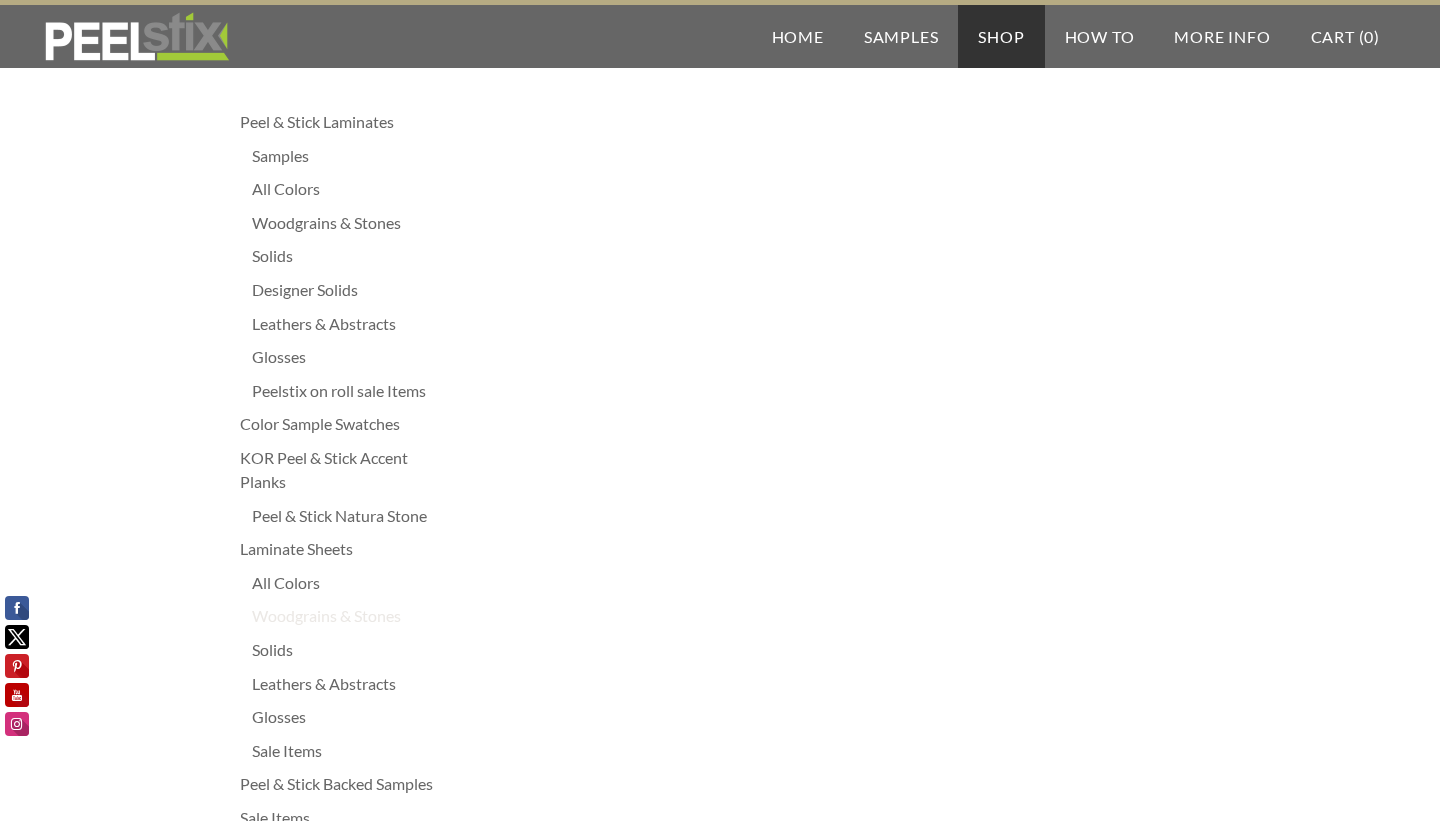 click on "Woodgrains & Stones" at bounding box center (346, 616) 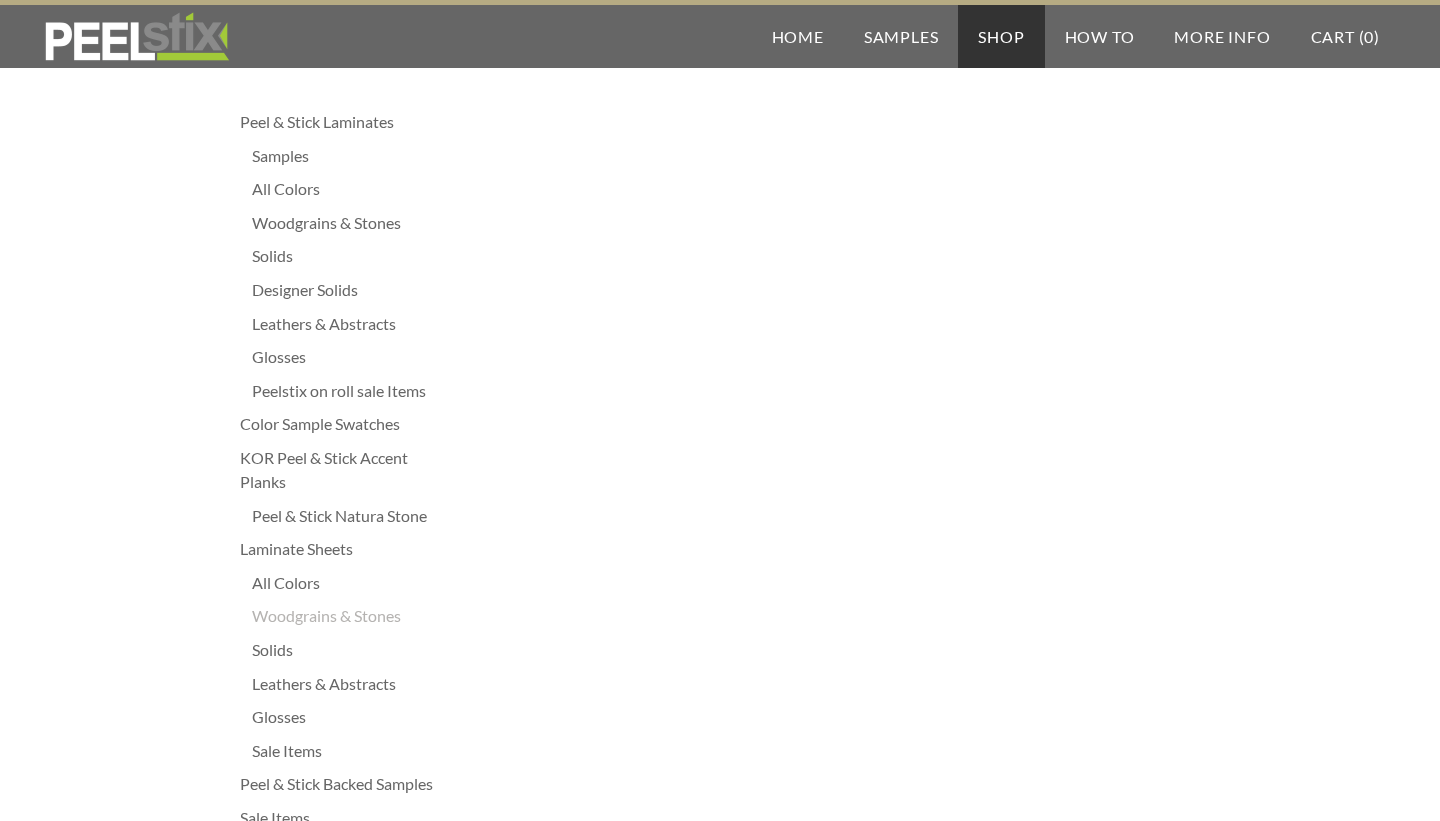 scroll, scrollTop: 0, scrollLeft: 0, axis: both 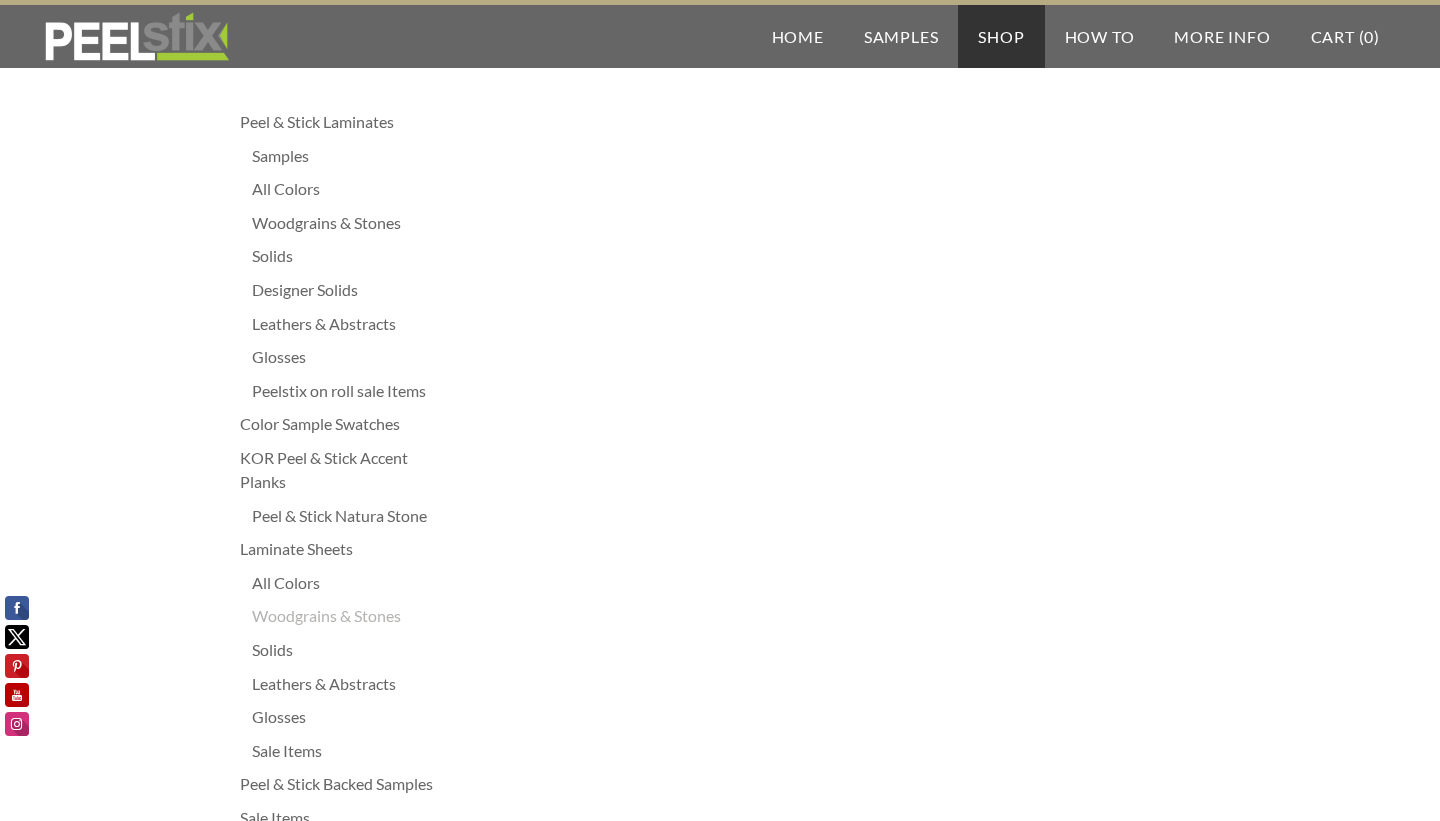 click on "Laminate Sheets" at bounding box center (340, 549) 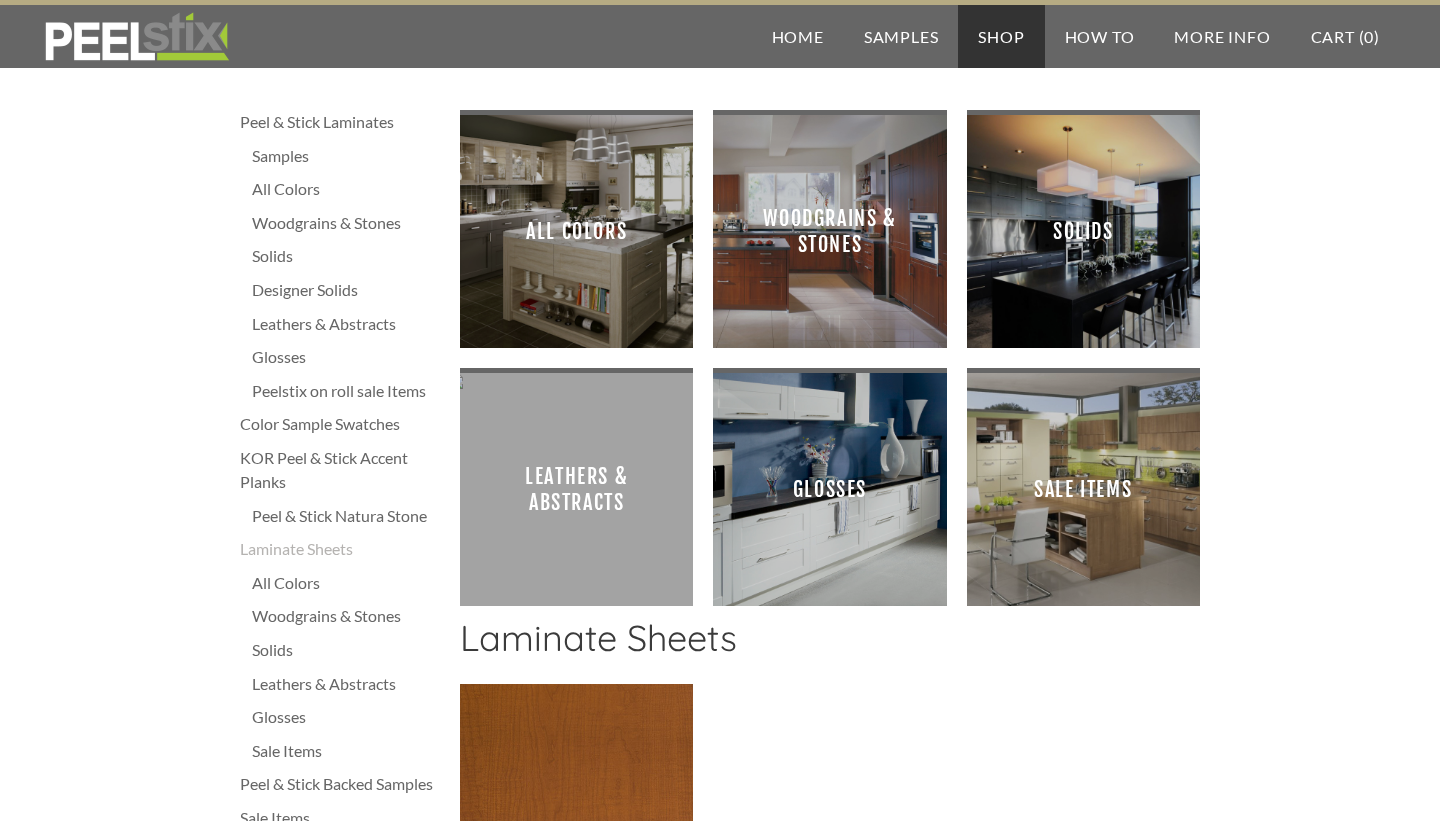 scroll, scrollTop: 0, scrollLeft: 0, axis: both 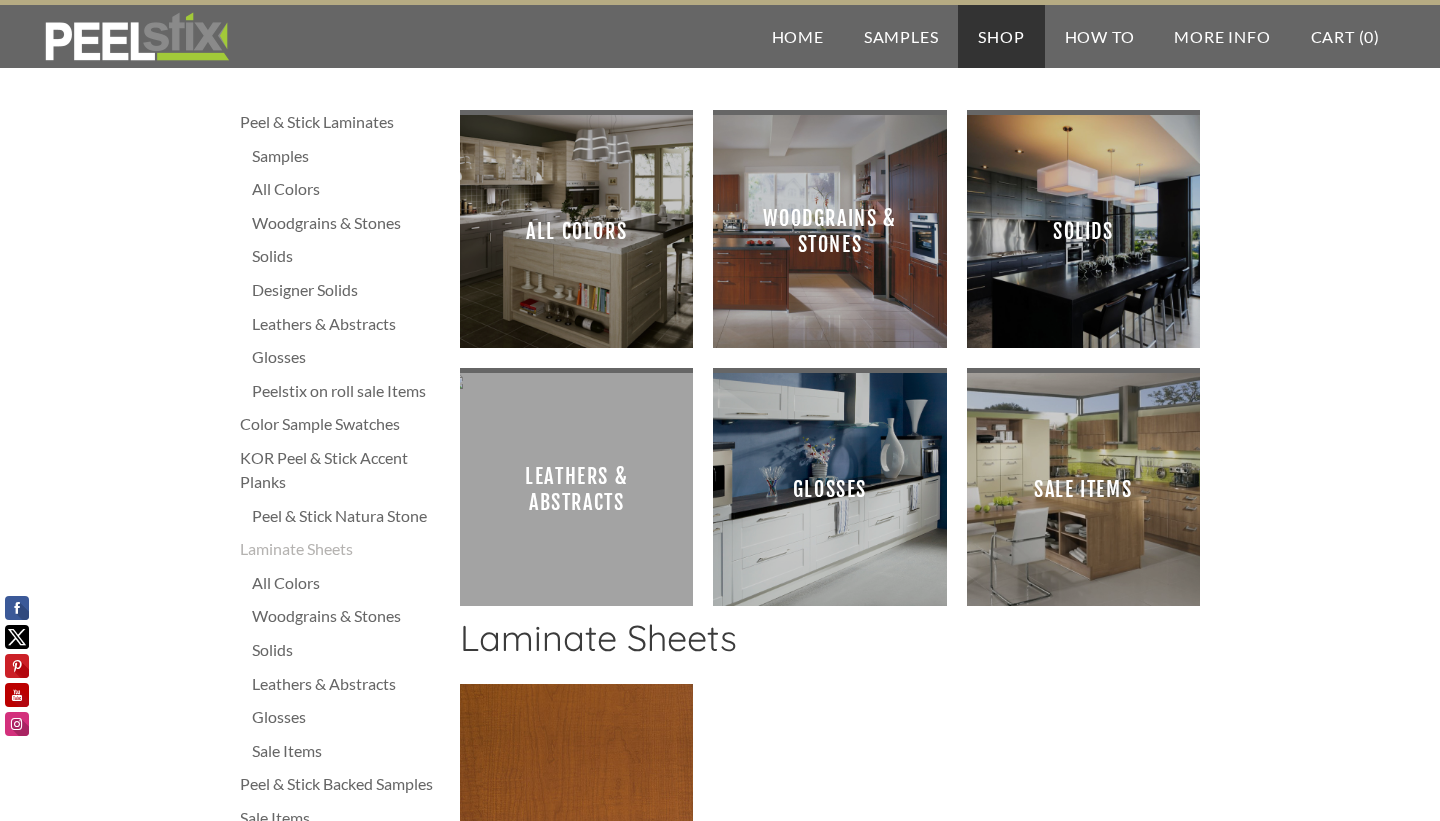 click on "Woodgrains & Stones" at bounding box center [829, 231] 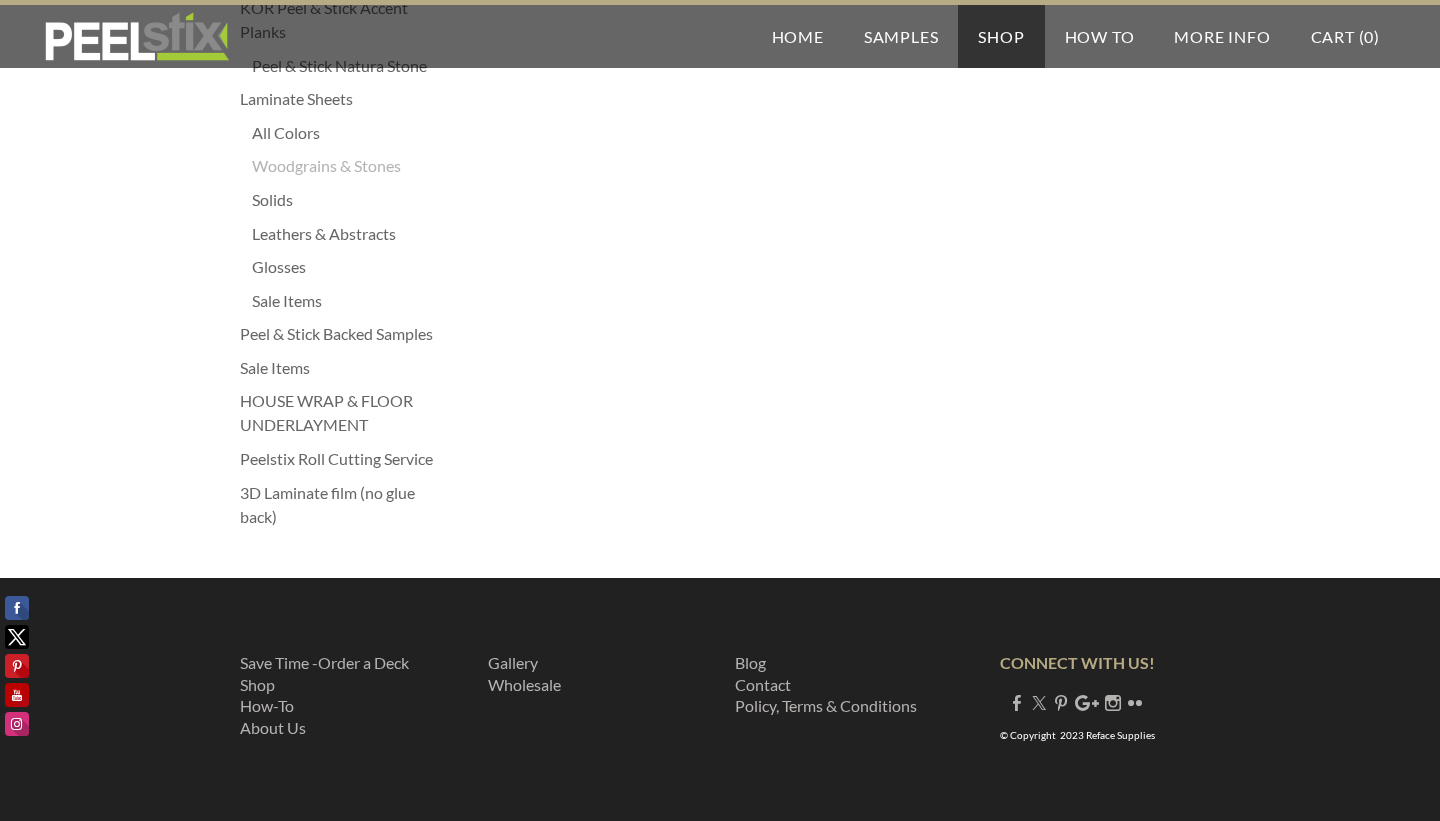 scroll, scrollTop: 0, scrollLeft: 0, axis: both 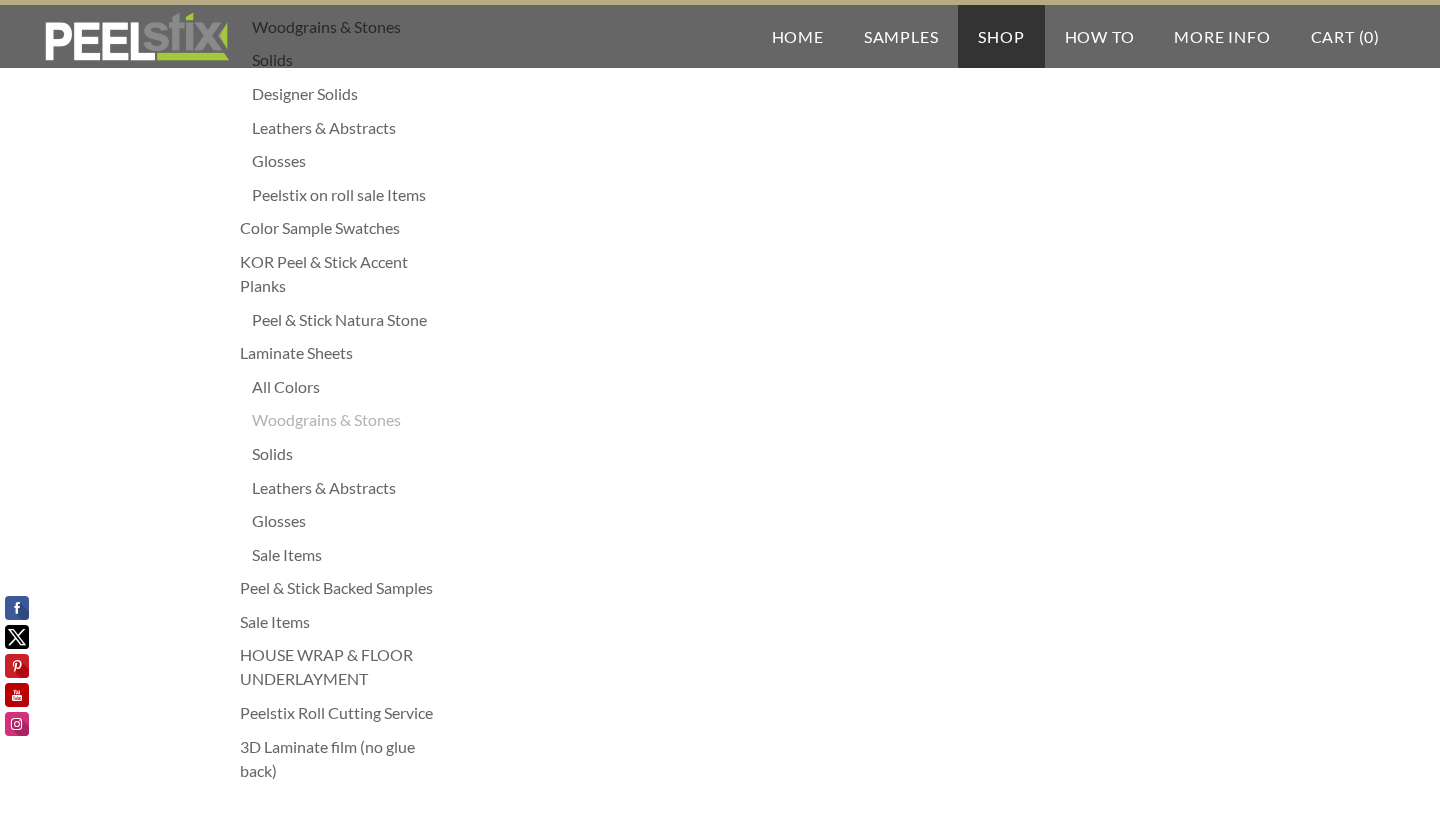 click on "Solids" at bounding box center [346, 454] 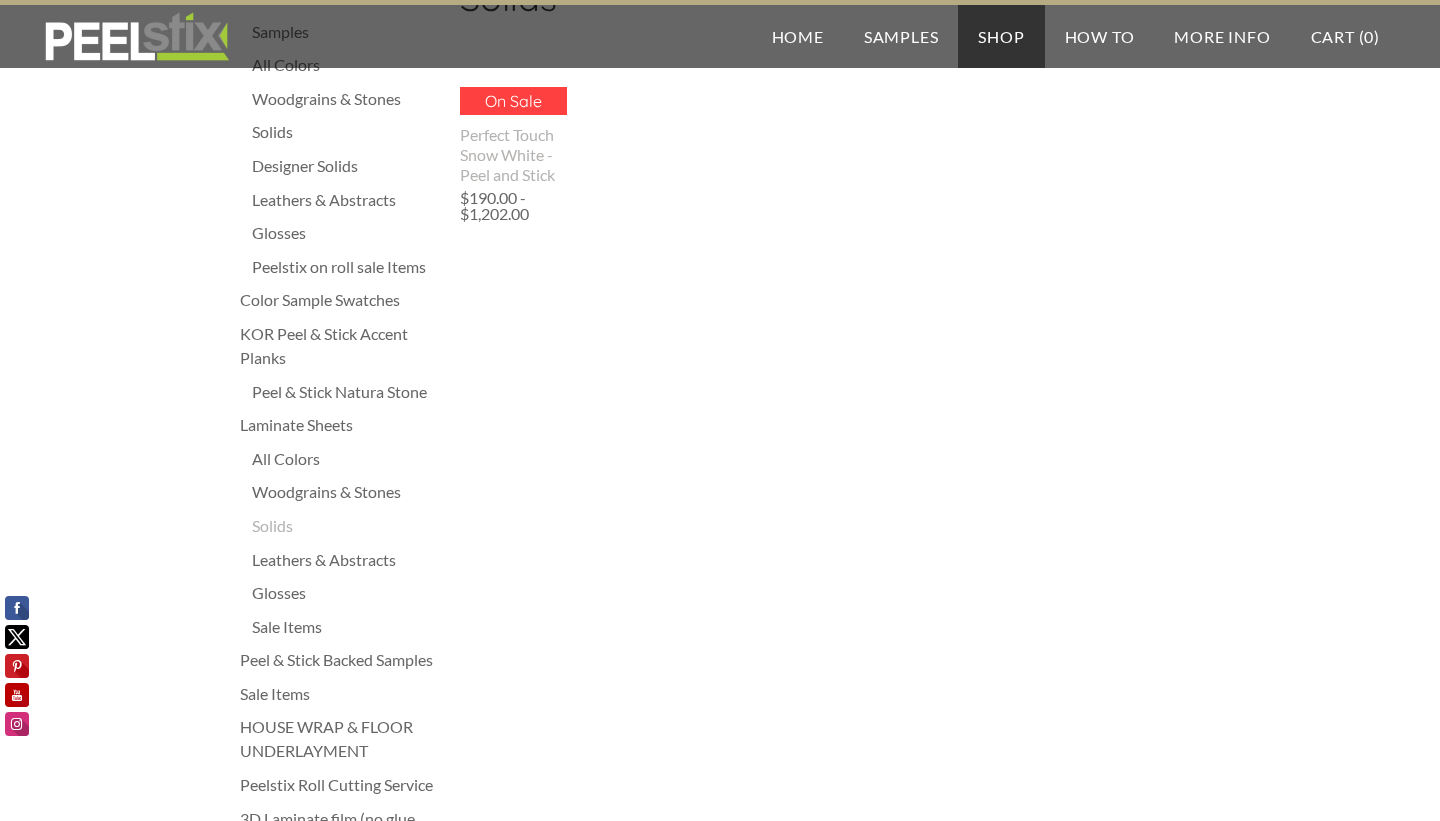 scroll, scrollTop: 126, scrollLeft: 0, axis: vertical 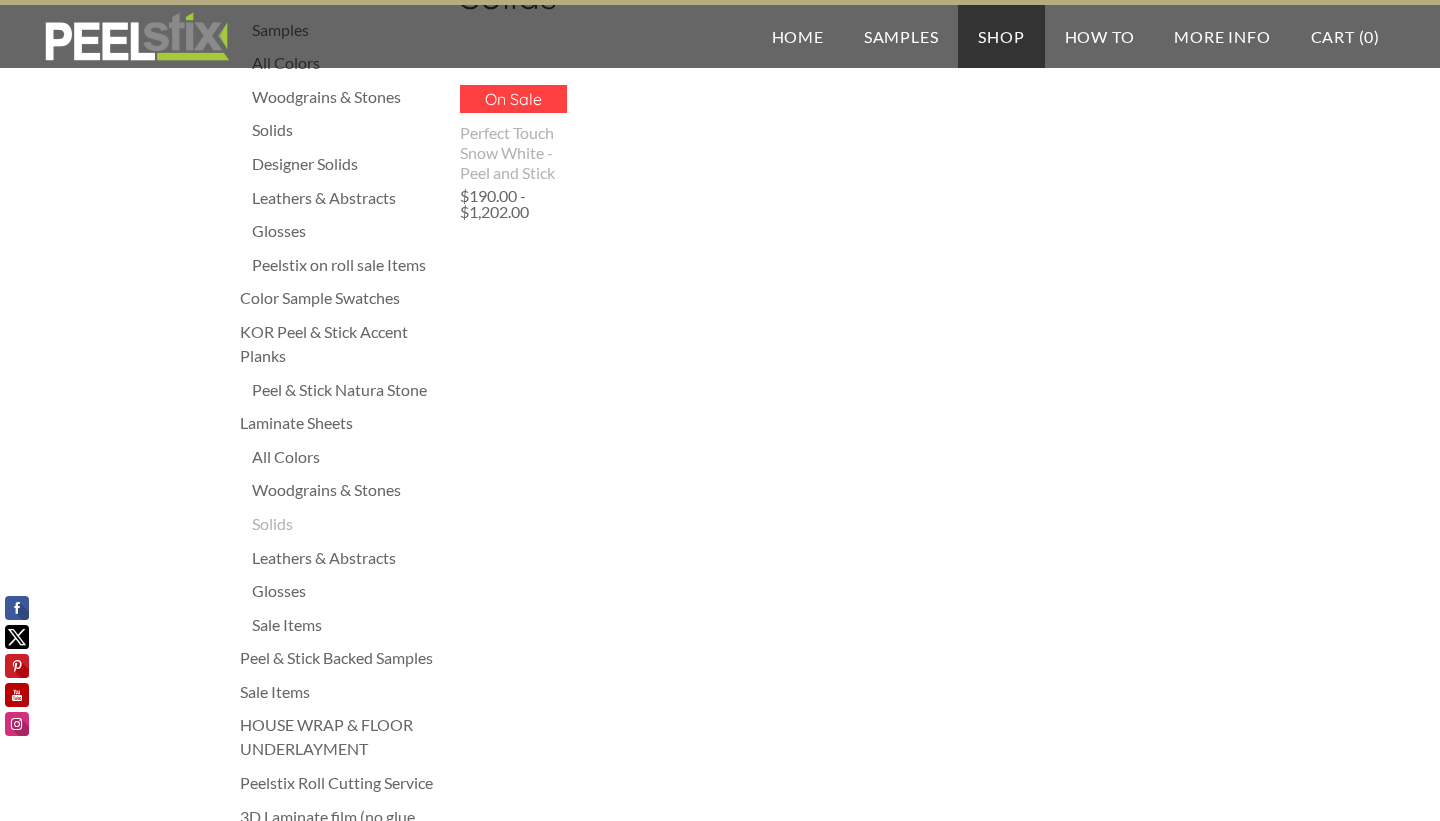 click on "All Colors" at bounding box center (346, 457) 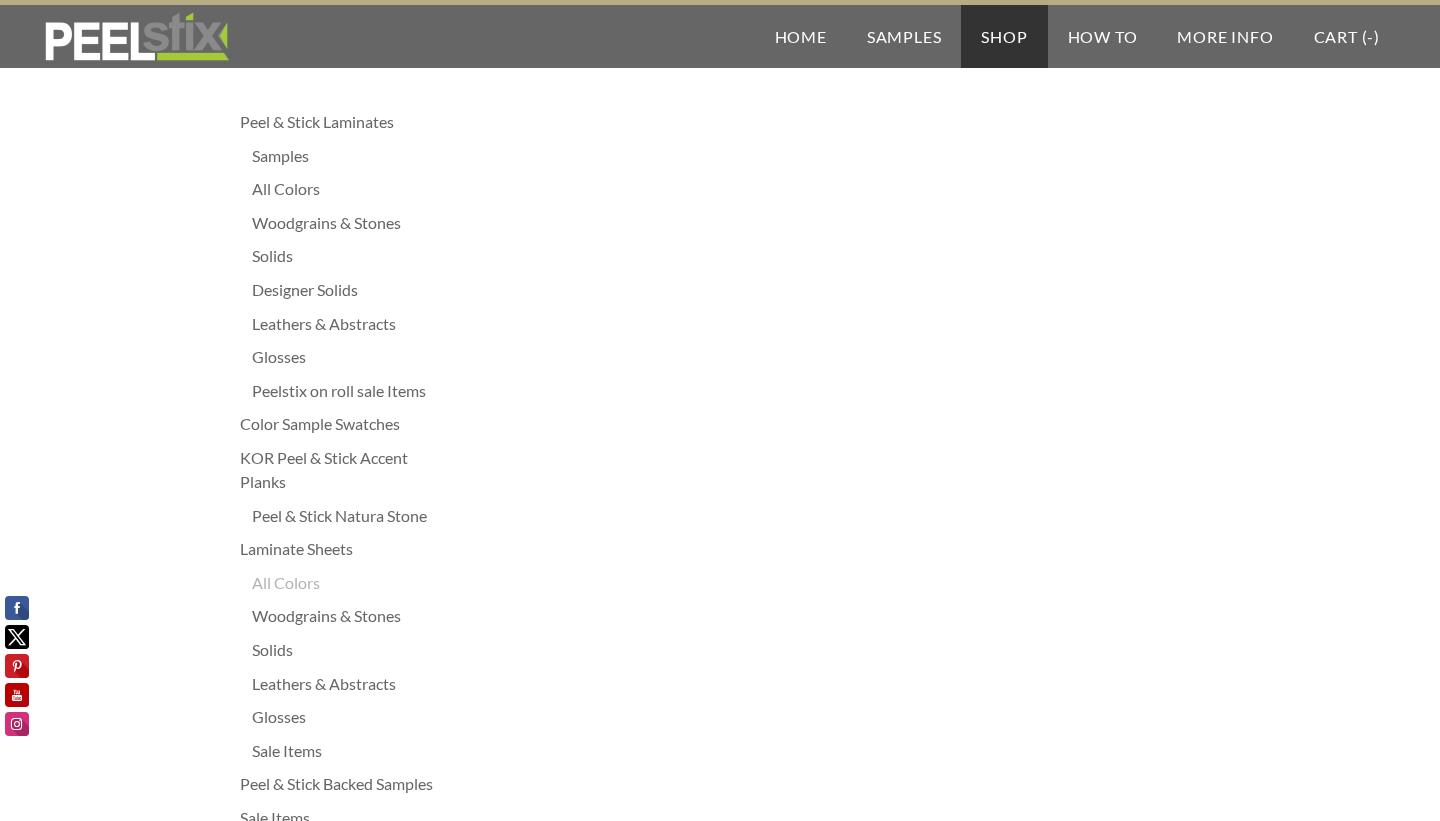scroll, scrollTop: 0, scrollLeft: 0, axis: both 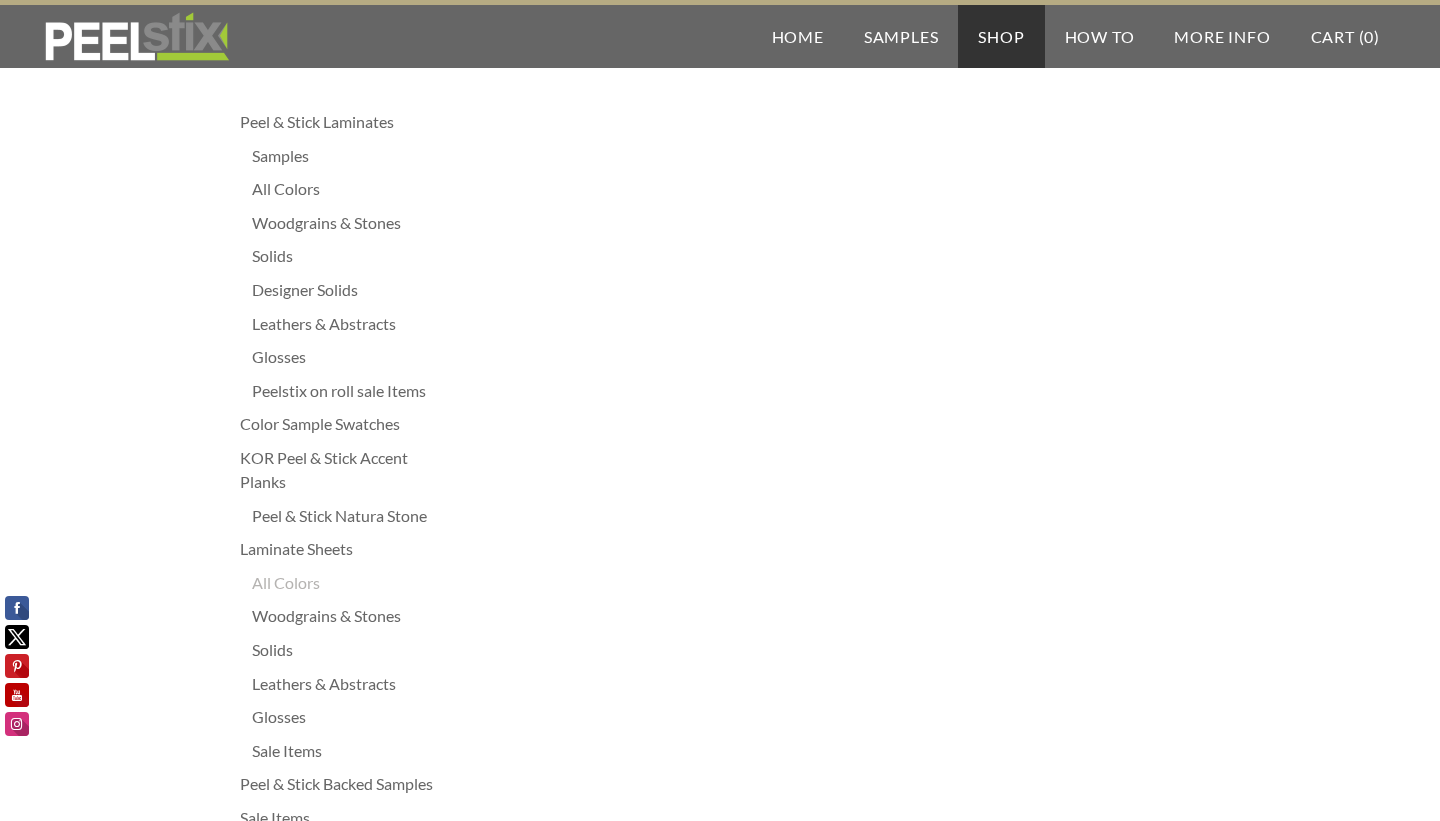 click on "Woodgrains & Stones" at bounding box center [346, 223] 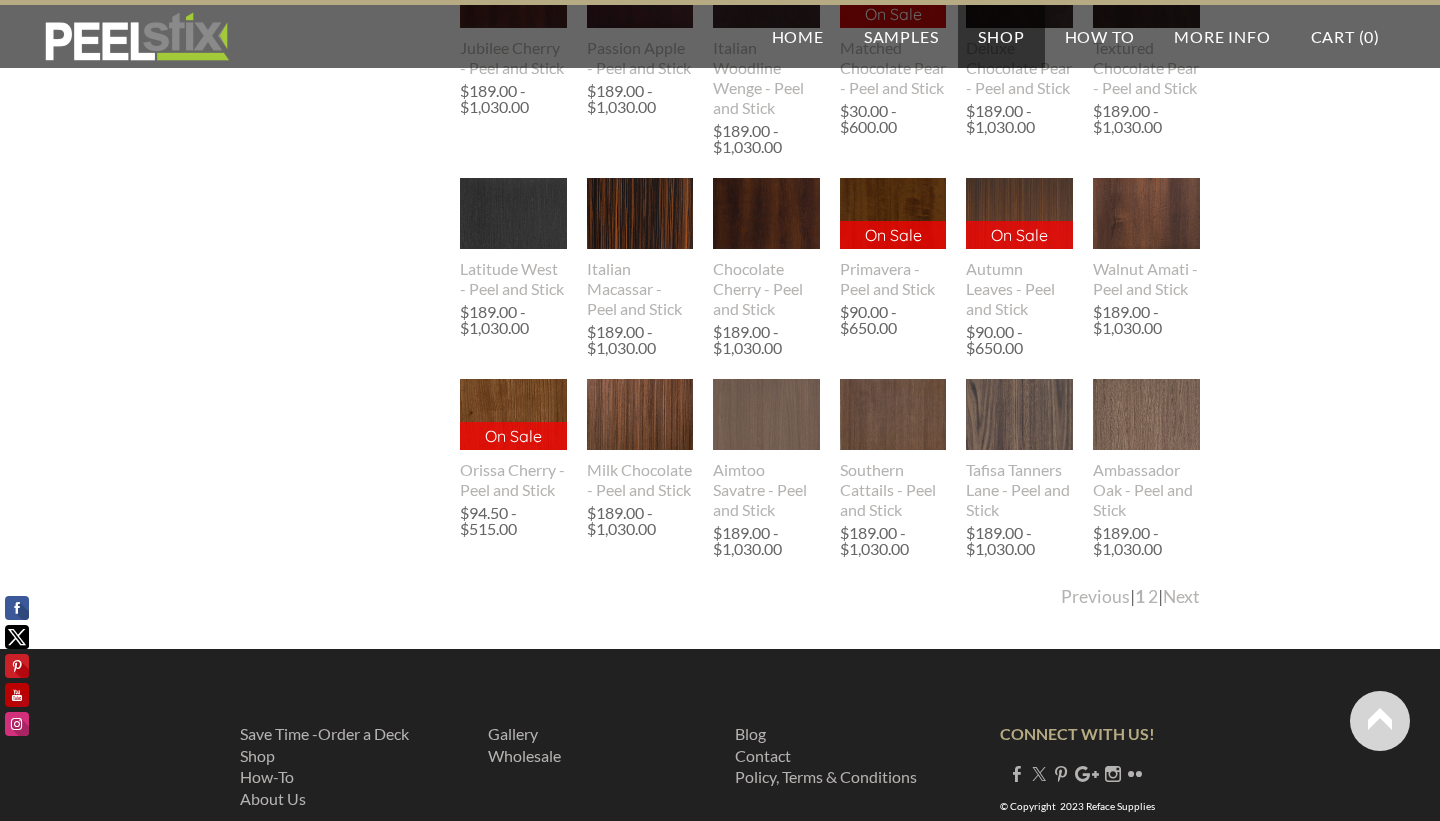 scroll, scrollTop: 2176, scrollLeft: 0, axis: vertical 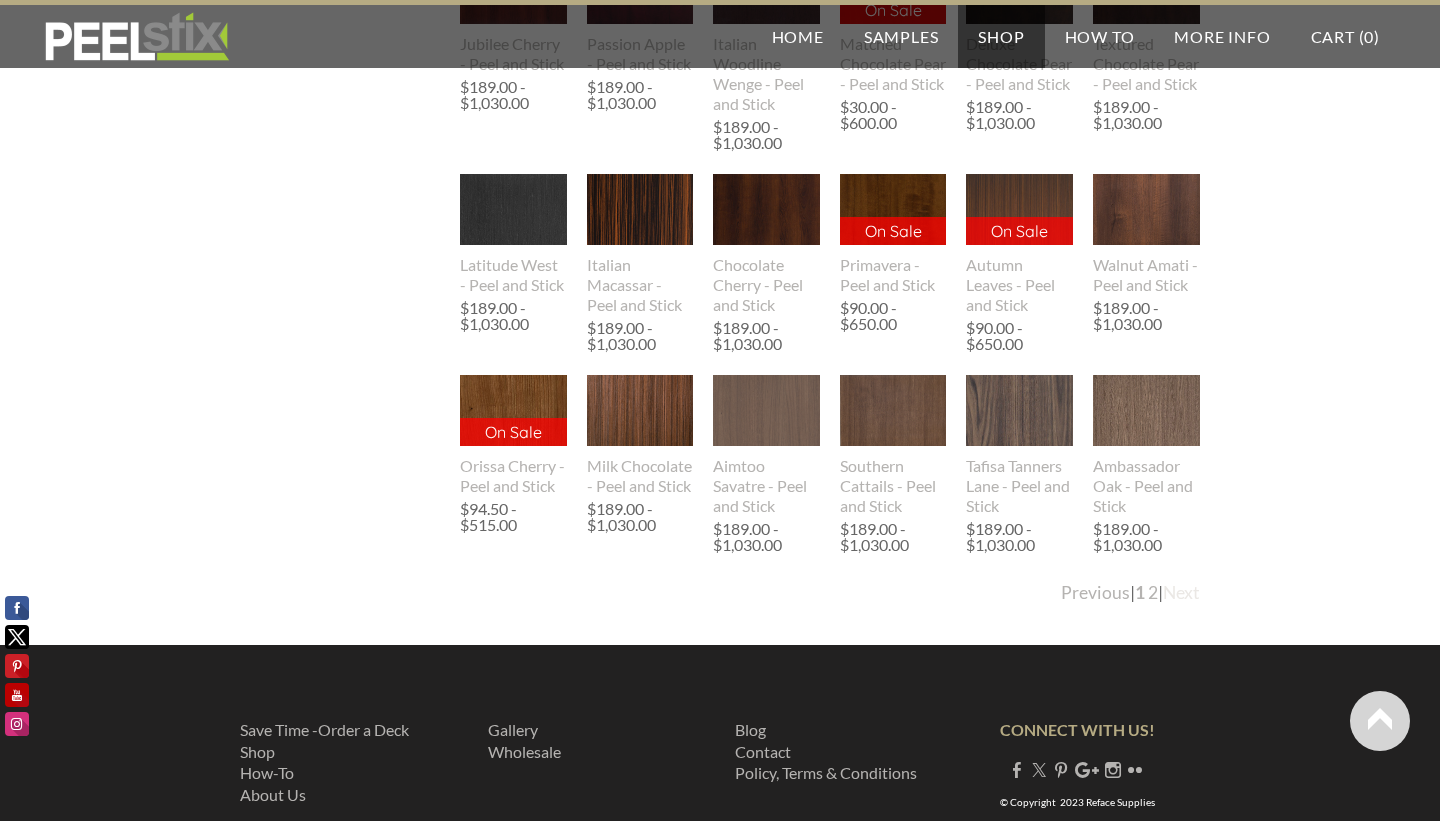 click on "Next" at bounding box center [1181, 592] 